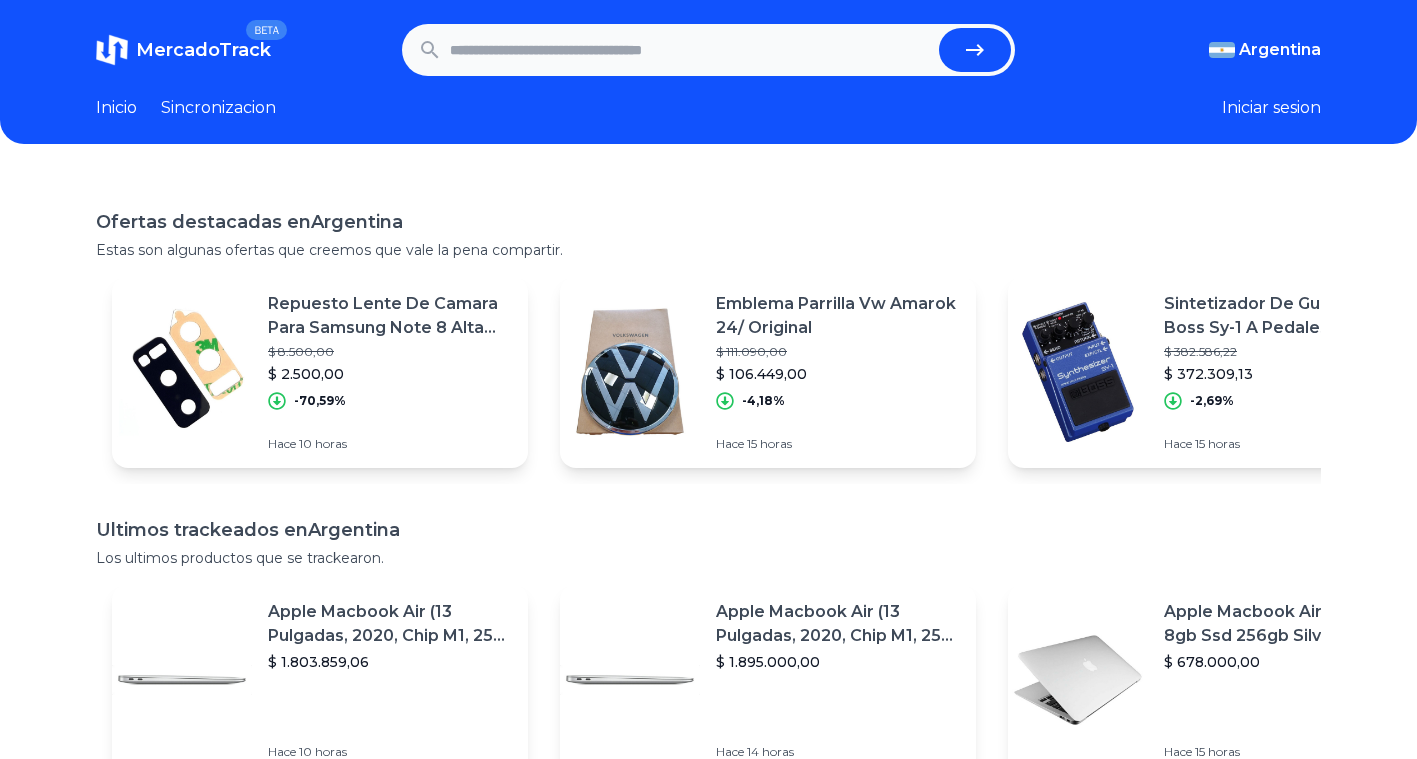 scroll, scrollTop: 0, scrollLeft: 0, axis: both 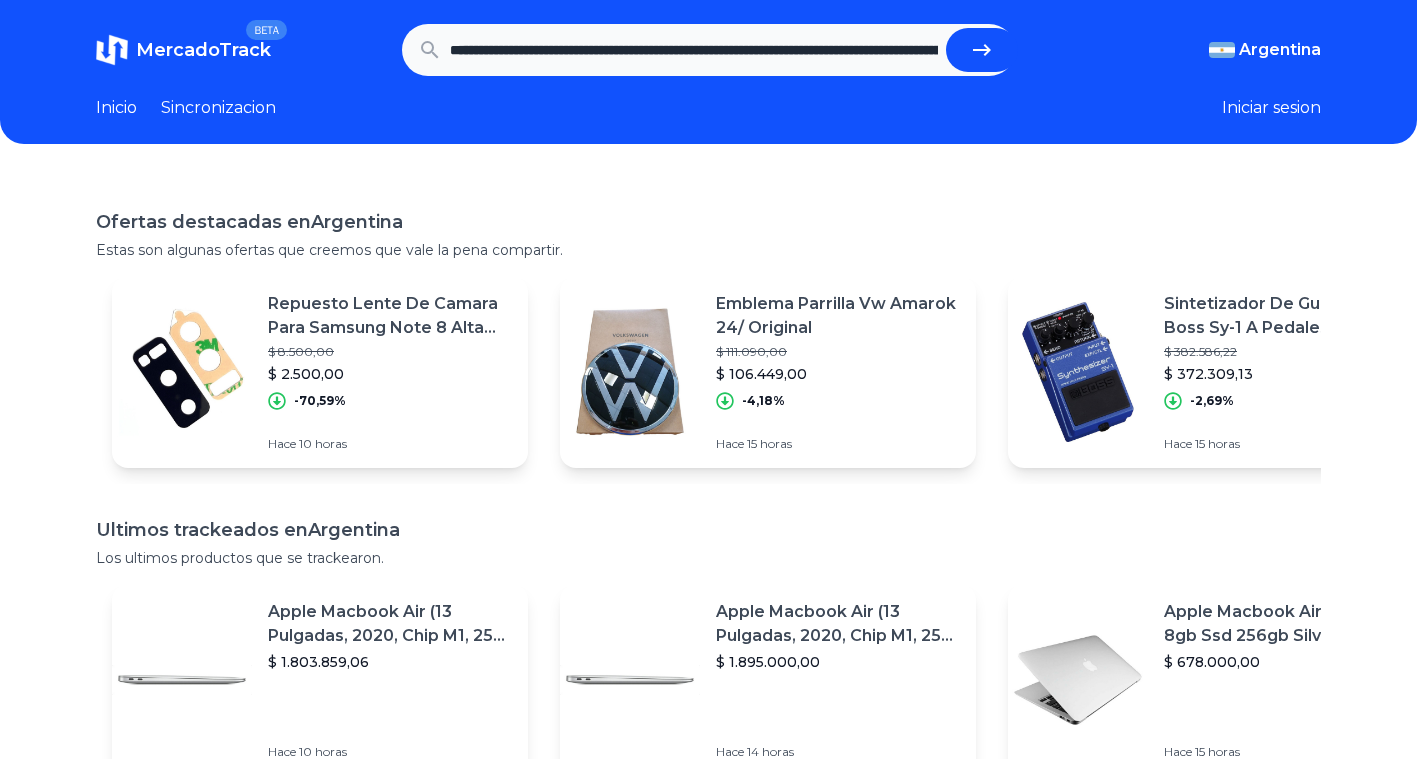 click at bounding box center (982, 50) 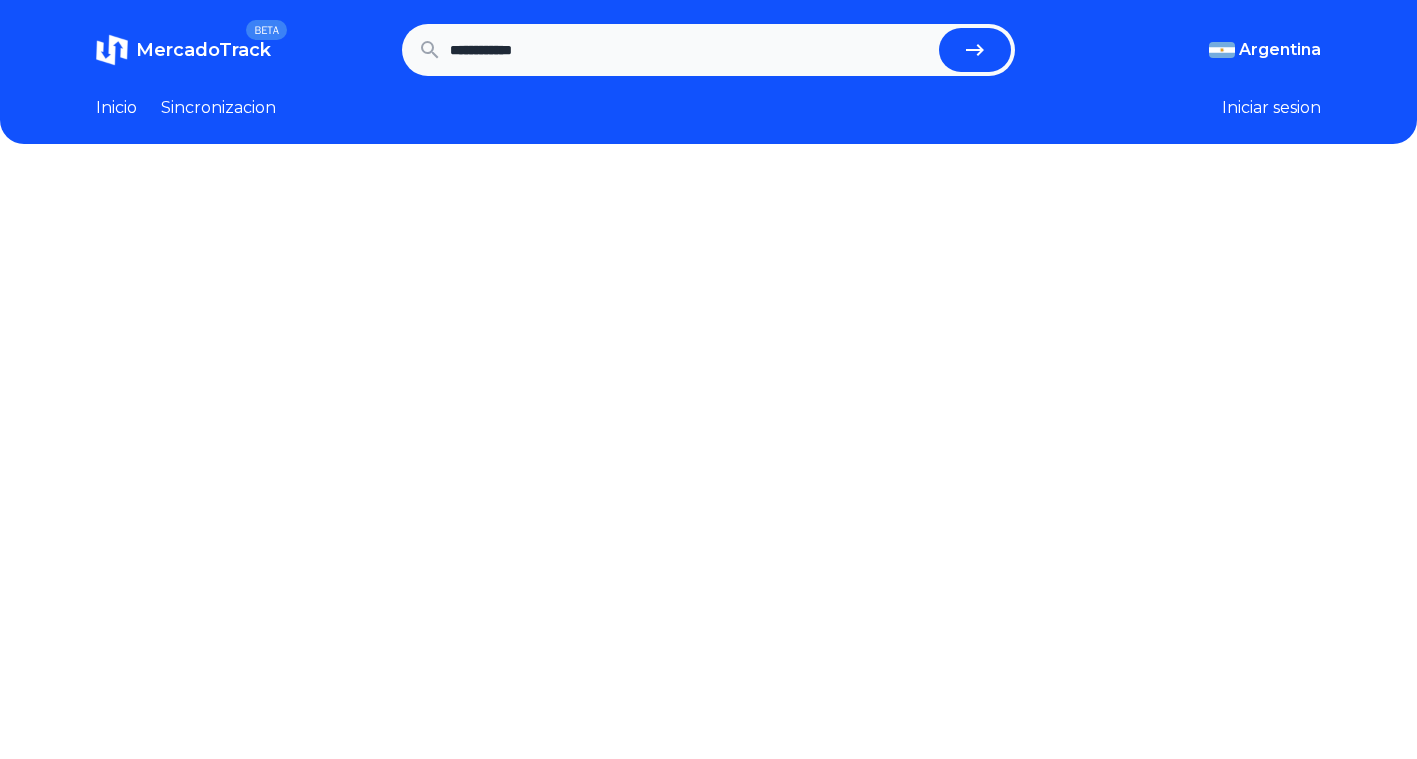 scroll, scrollTop: 0, scrollLeft: 0, axis: both 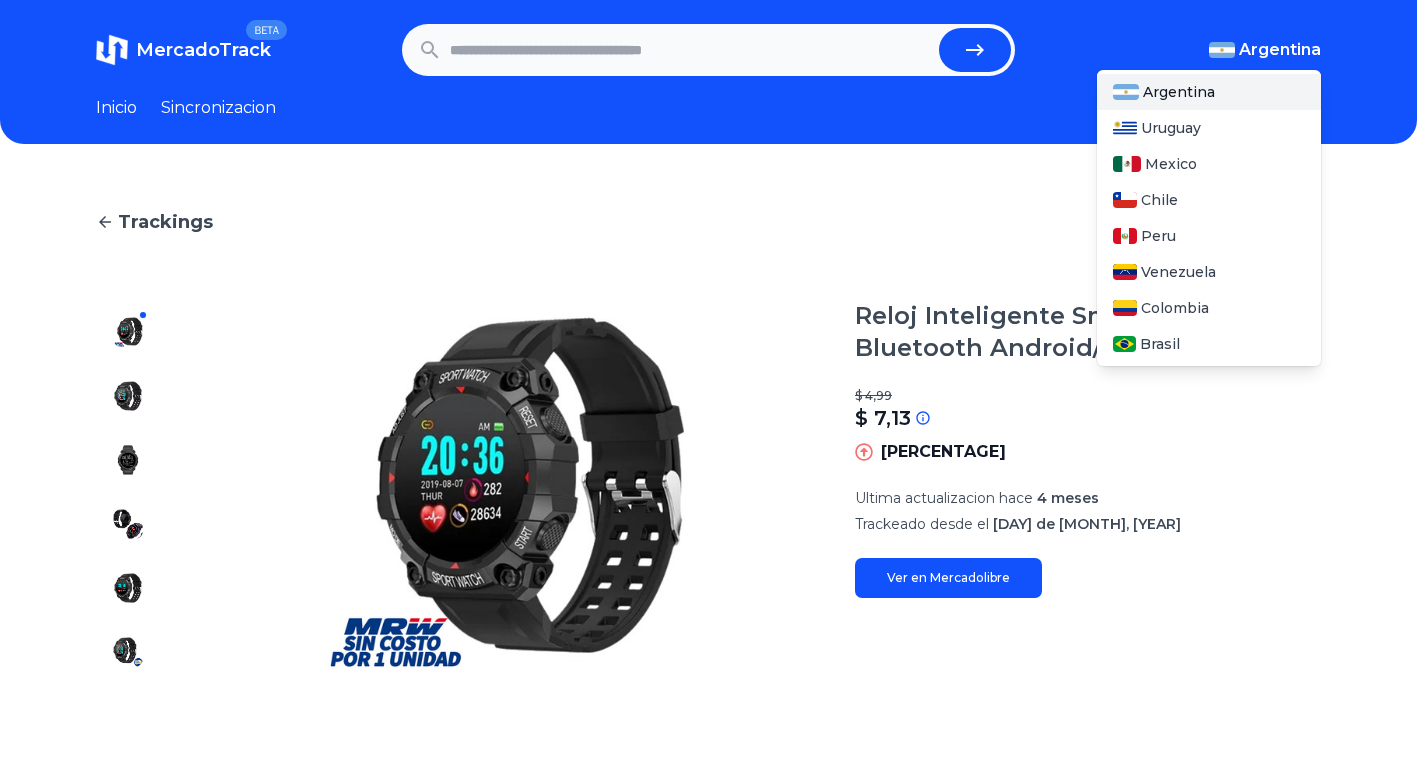 click on "Argentina" at bounding box center (1280, 50) 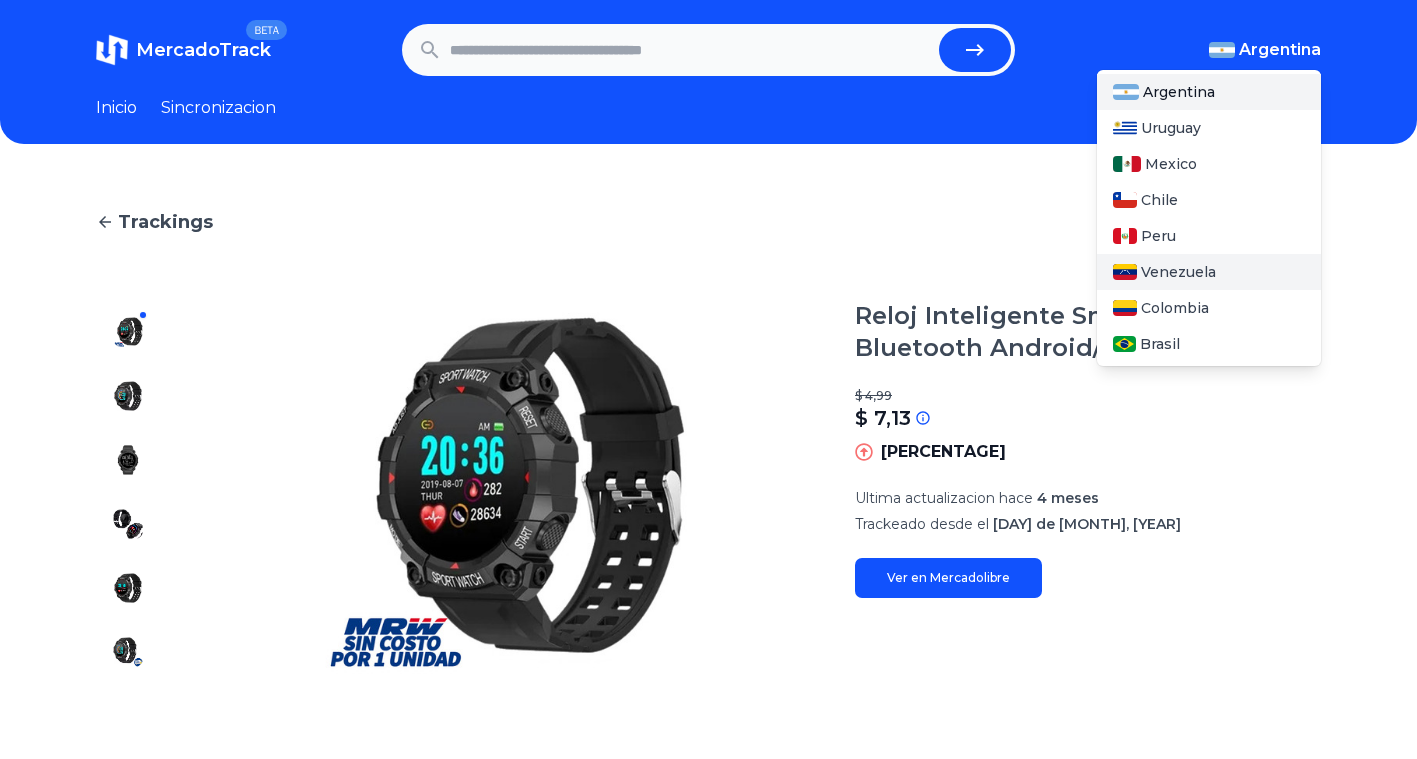 click on "Venezuela" at bounding box center (1178, 272) 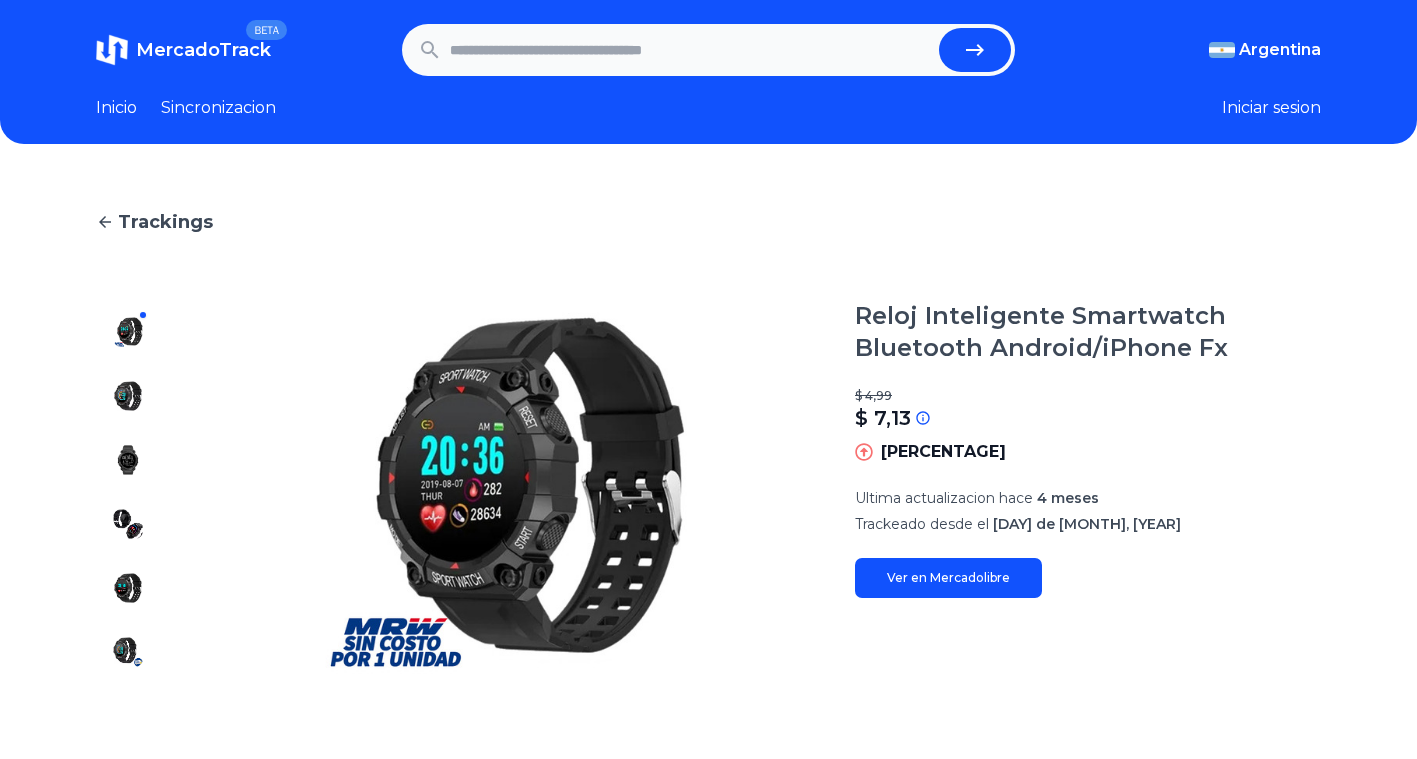 click at bounding box center (708, 50) 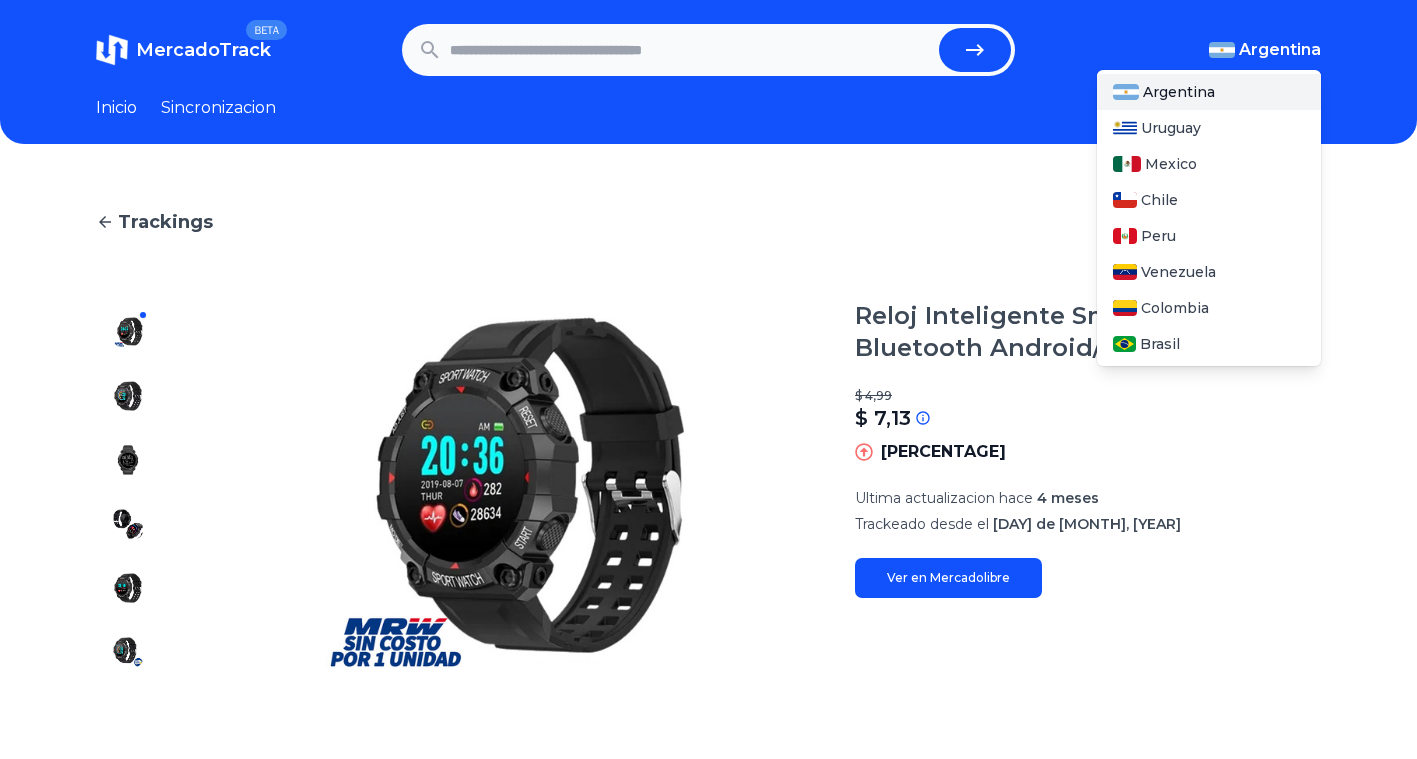 click on "Argentina" at bounding box center [1280, 50] 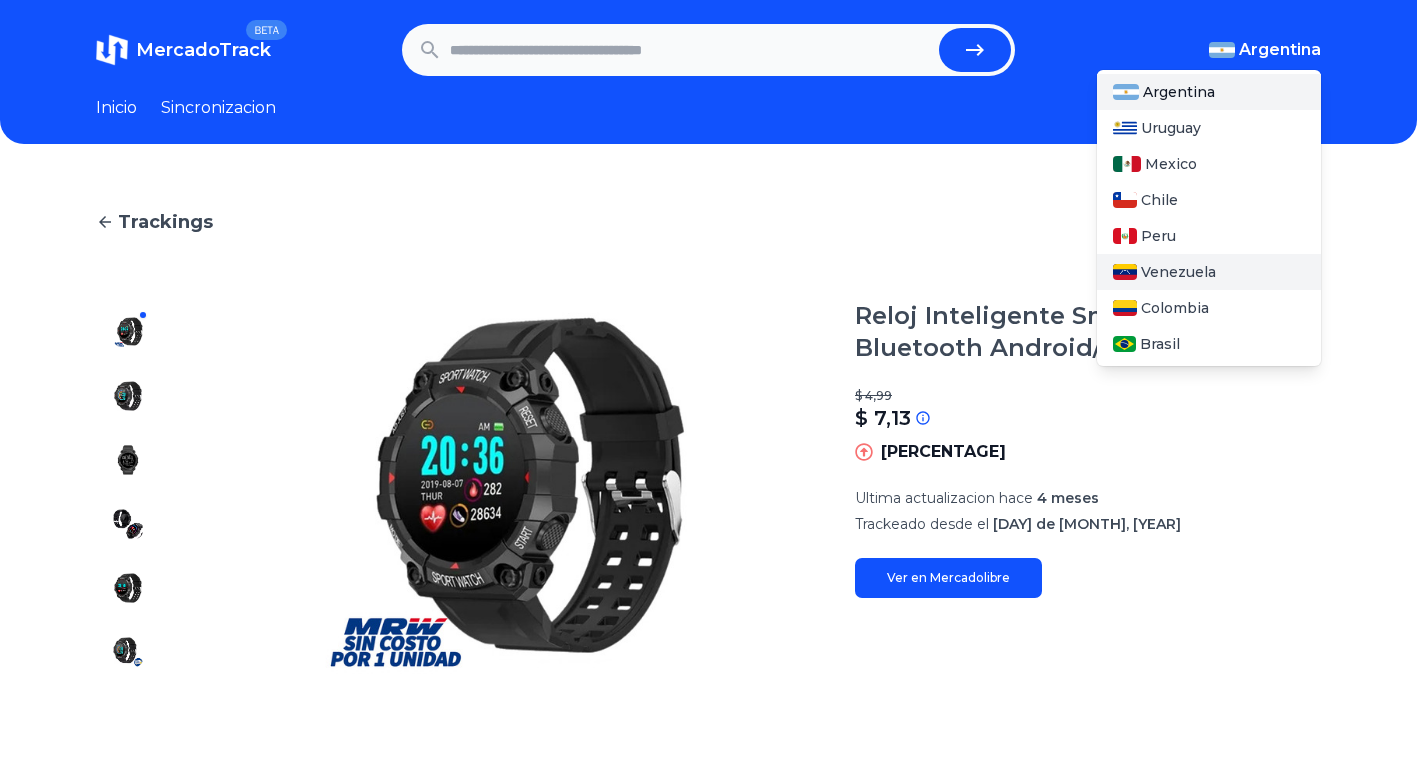click on "Venezuela" at bounding box center [1209, 272] 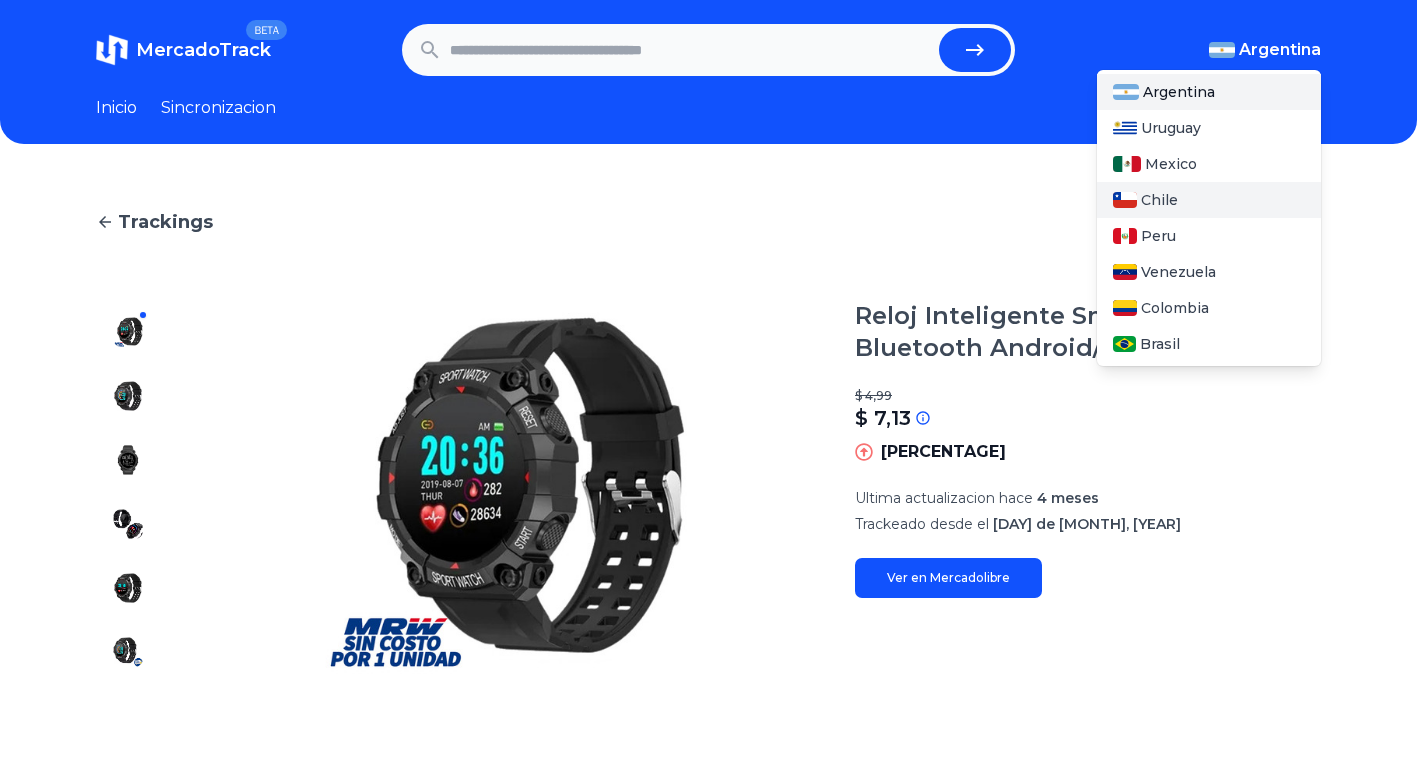 click on "Chile" at bounding box center (1209, 200) 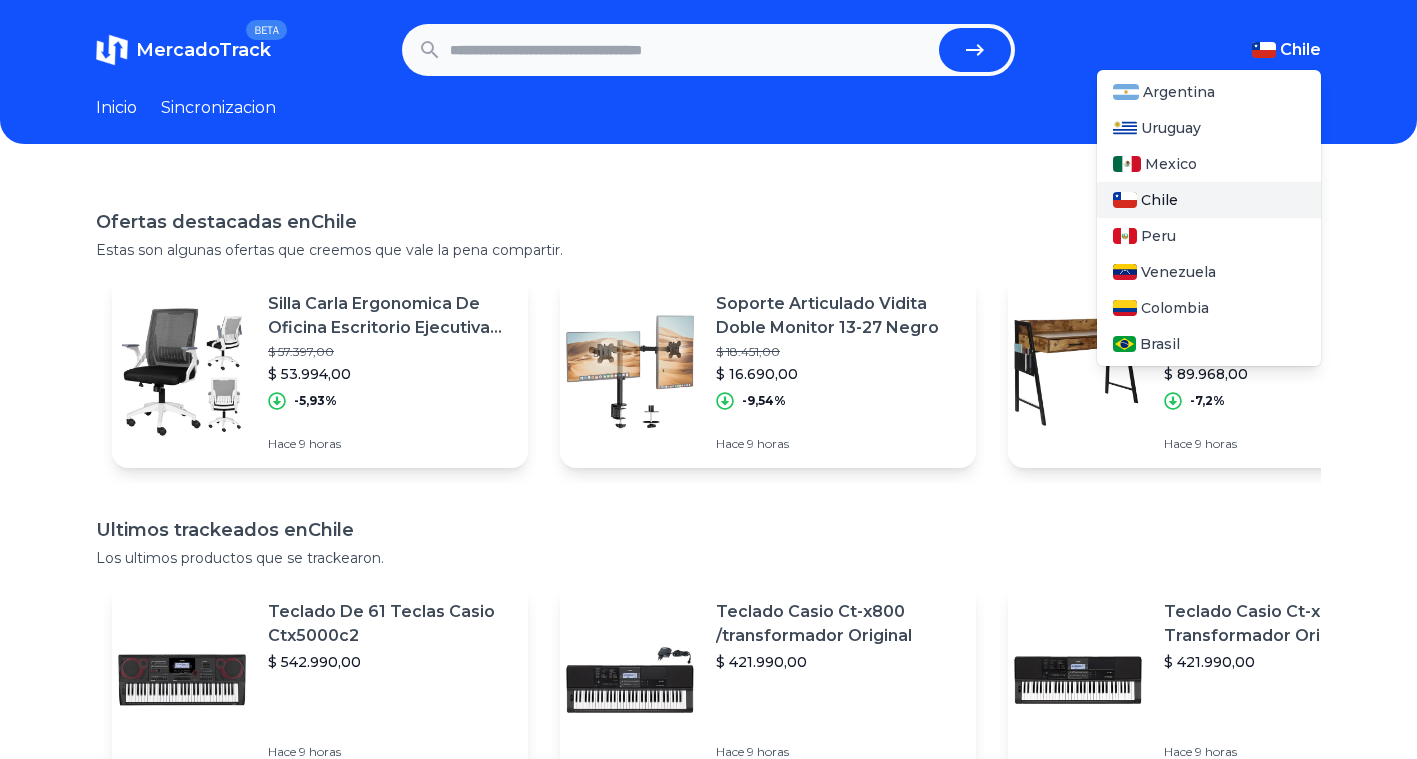 click on "Chile" at bounding box center [1300, 50] 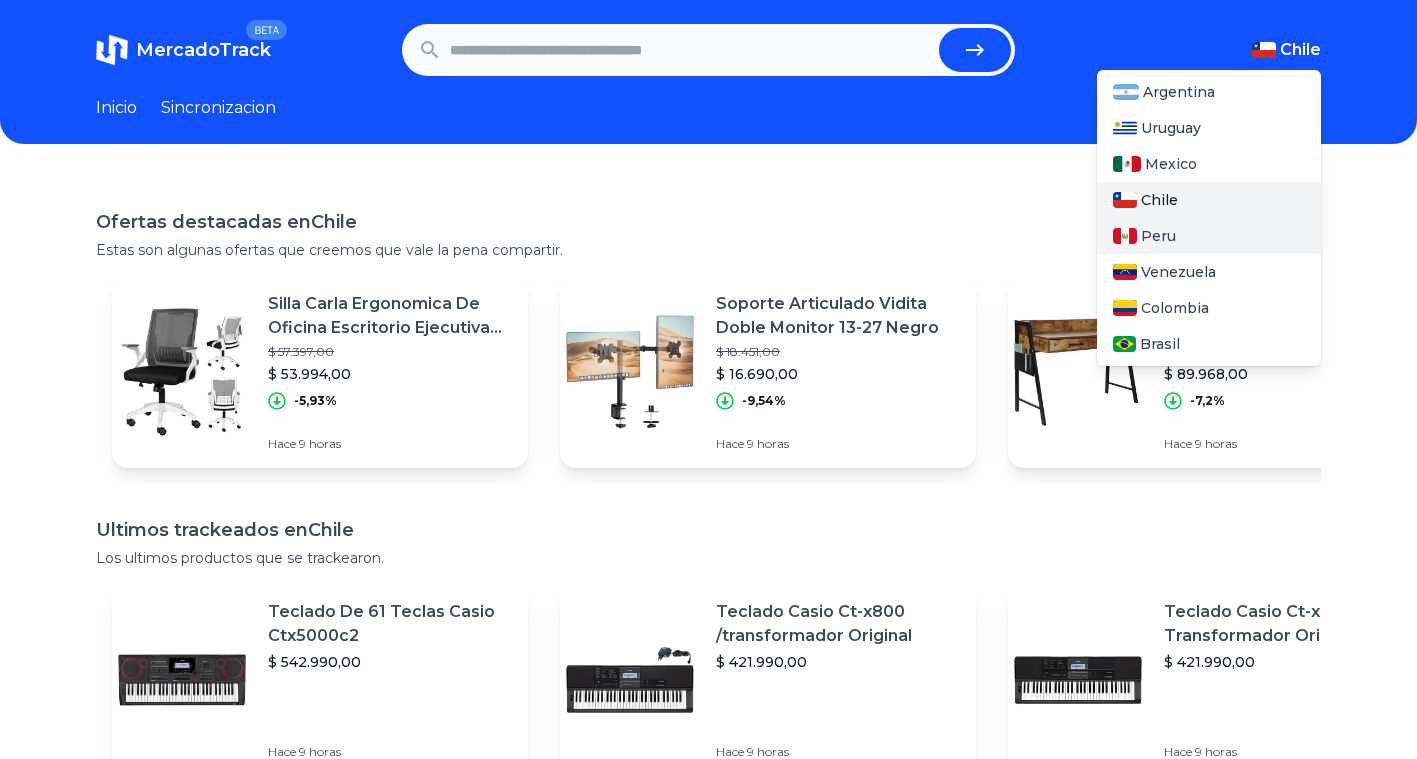 click on "Peru" at bounding box center [1209, 236] 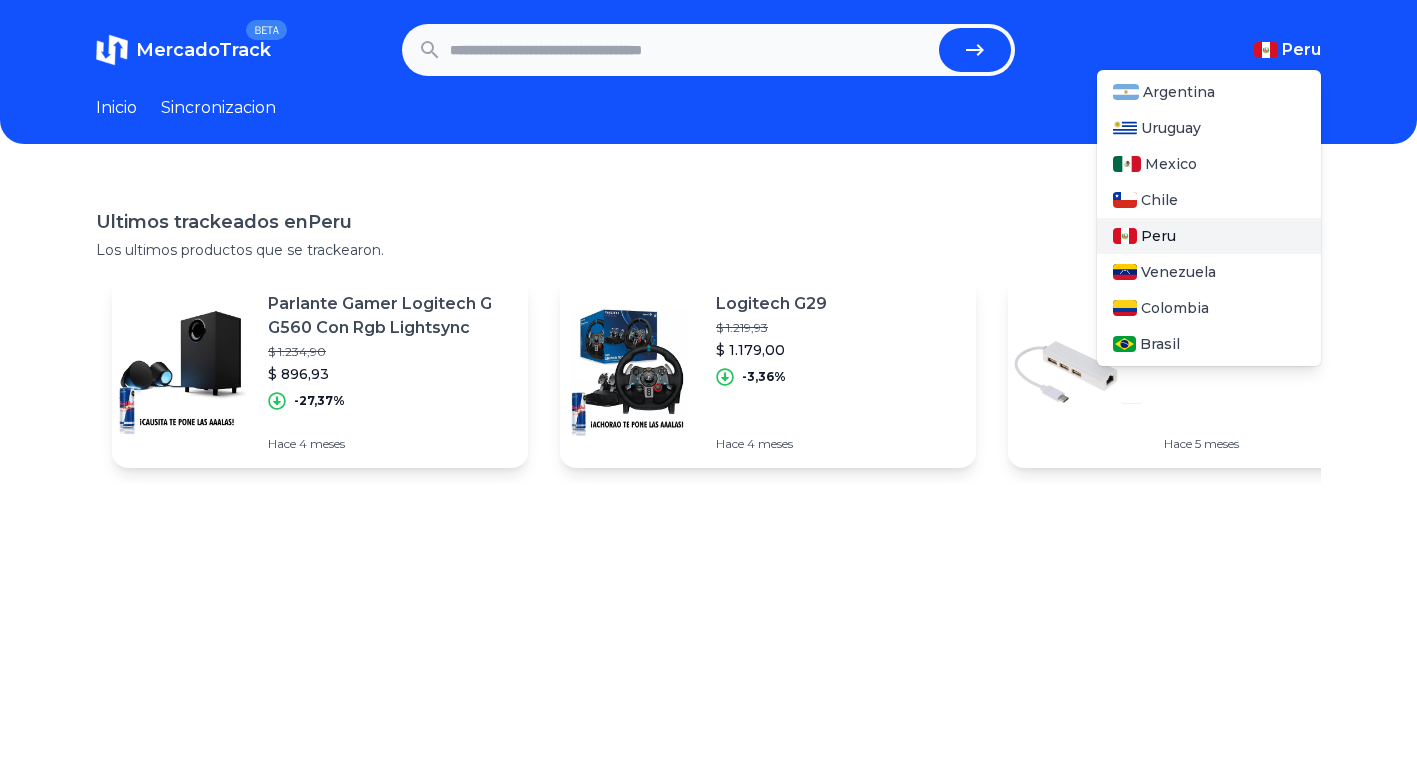 click at bounding box center [1266, 50] 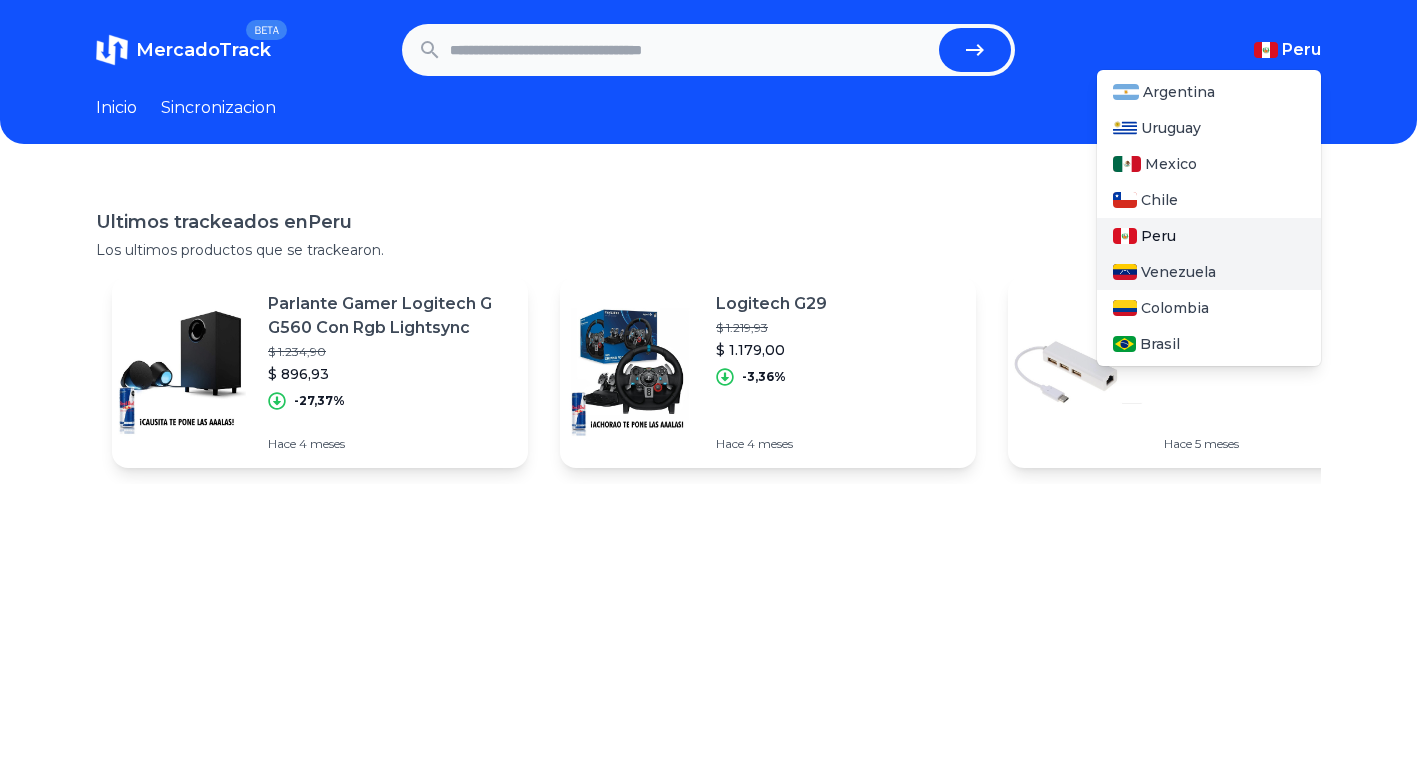 click on "Venezuela" at bounding box center (1209, 272) 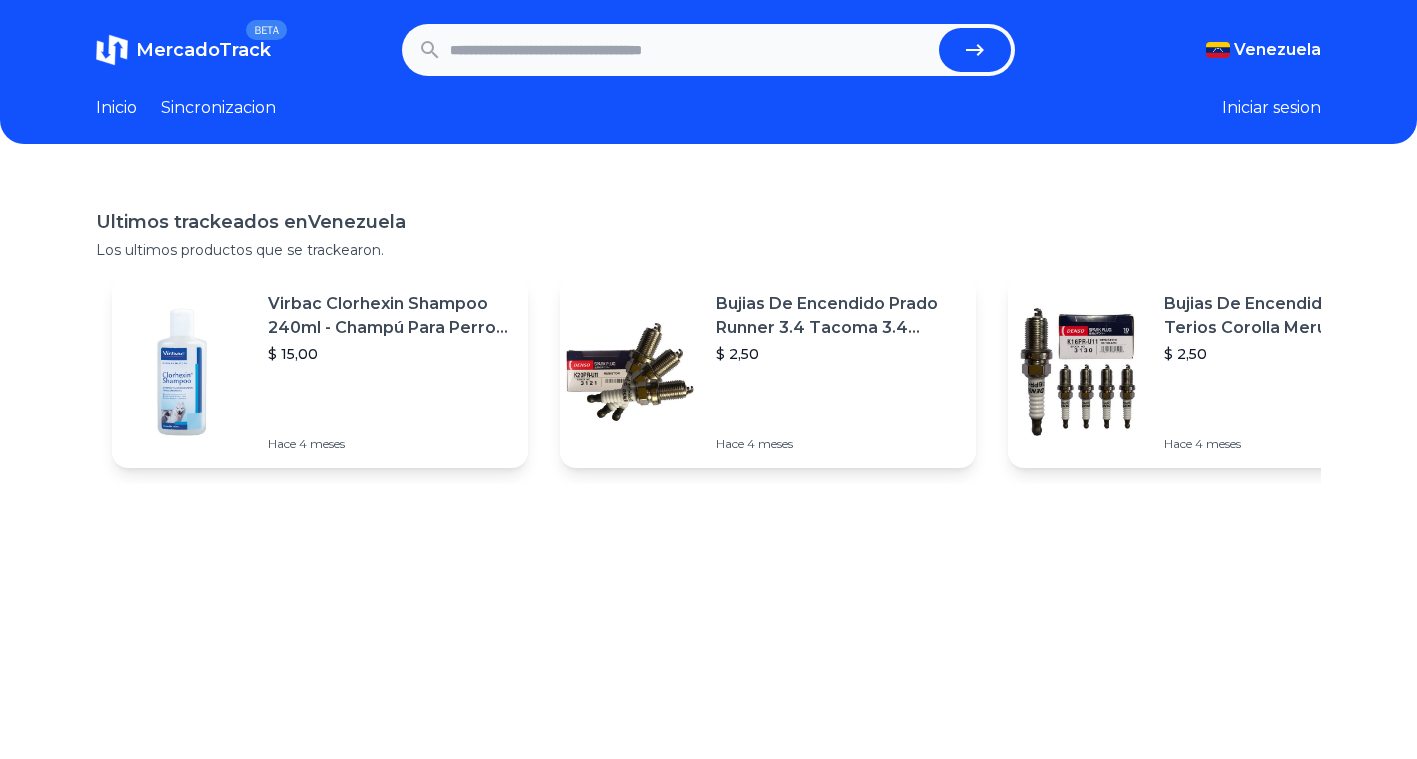 click at bounding box center [690, 50] 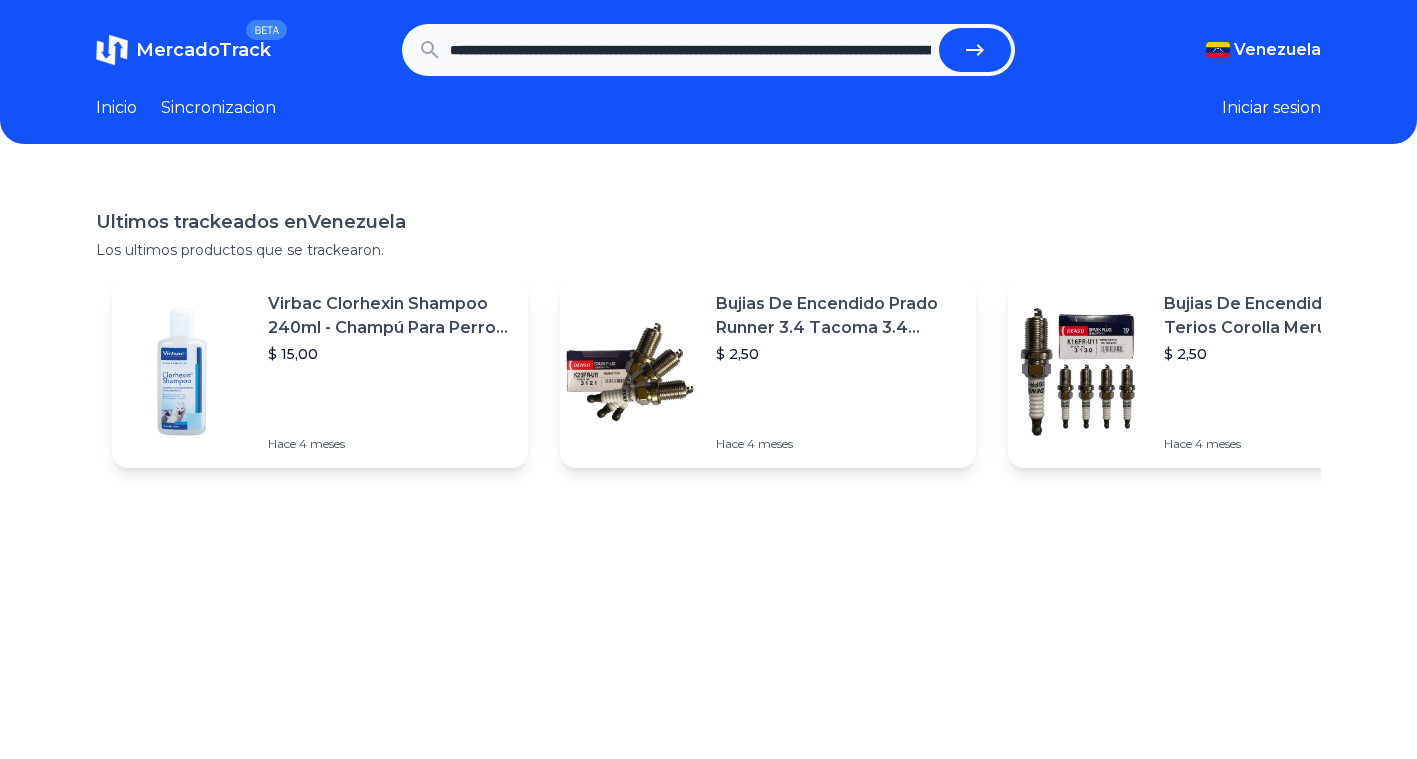 scroll, scrollTop: 0, scrollLeft: 3216, axis: horizontal 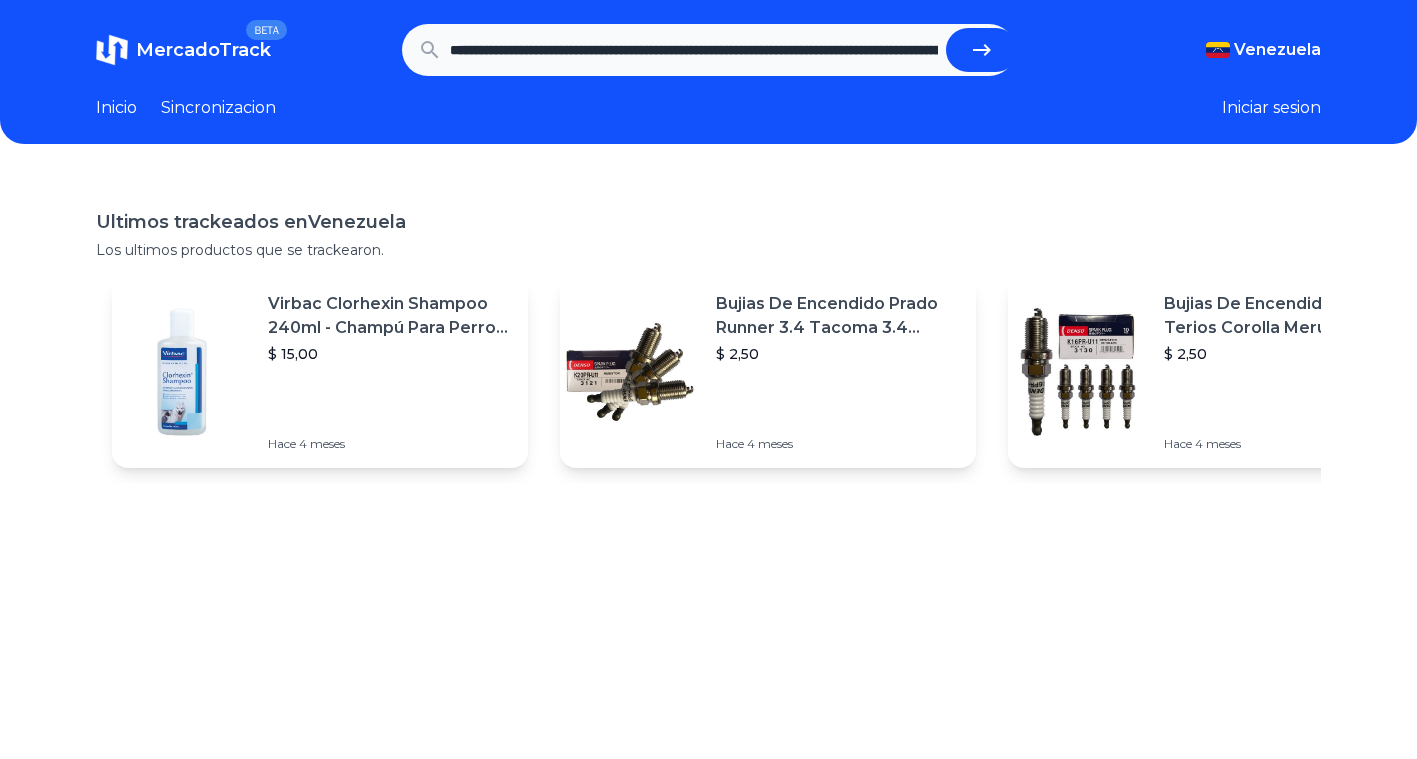 click 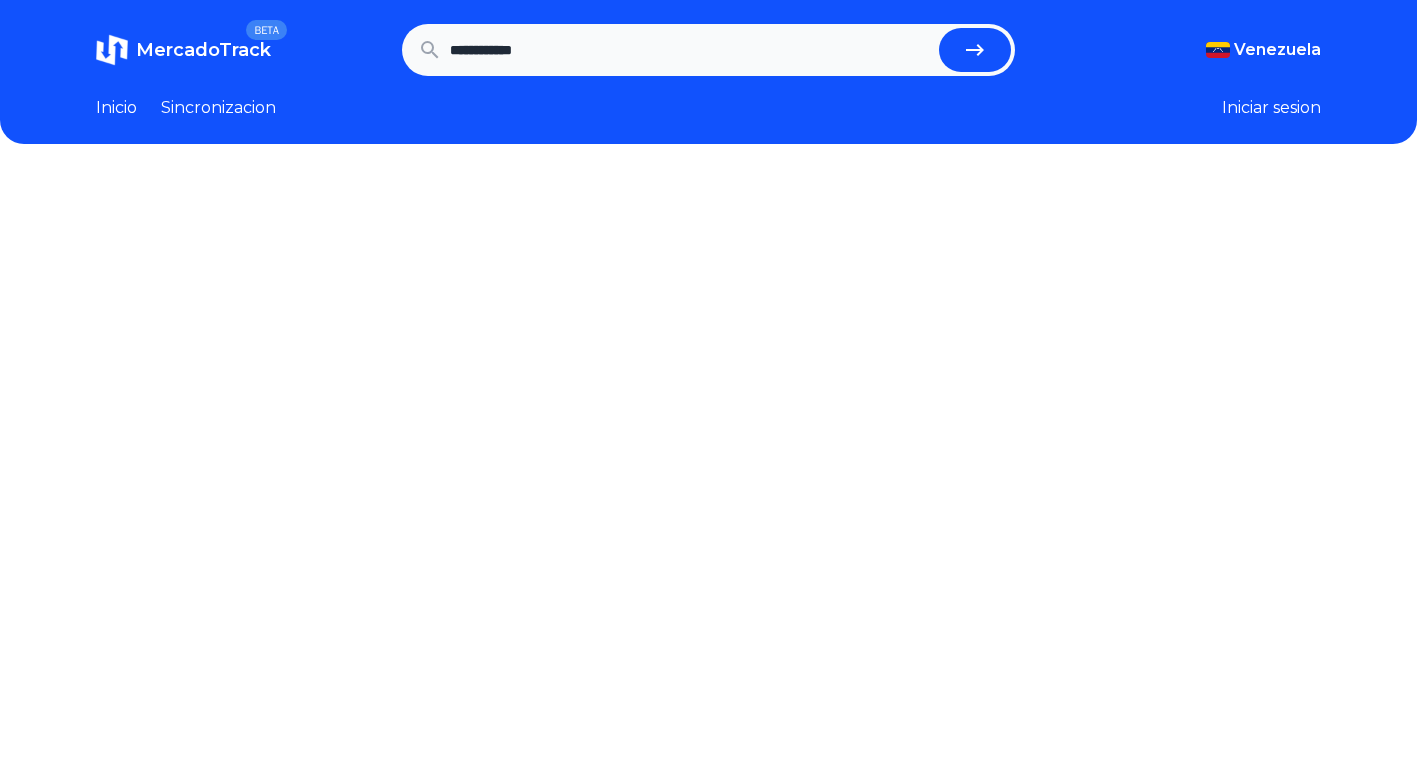 scroll, scrollTop: 0, scrollLeft: 0, axis: both 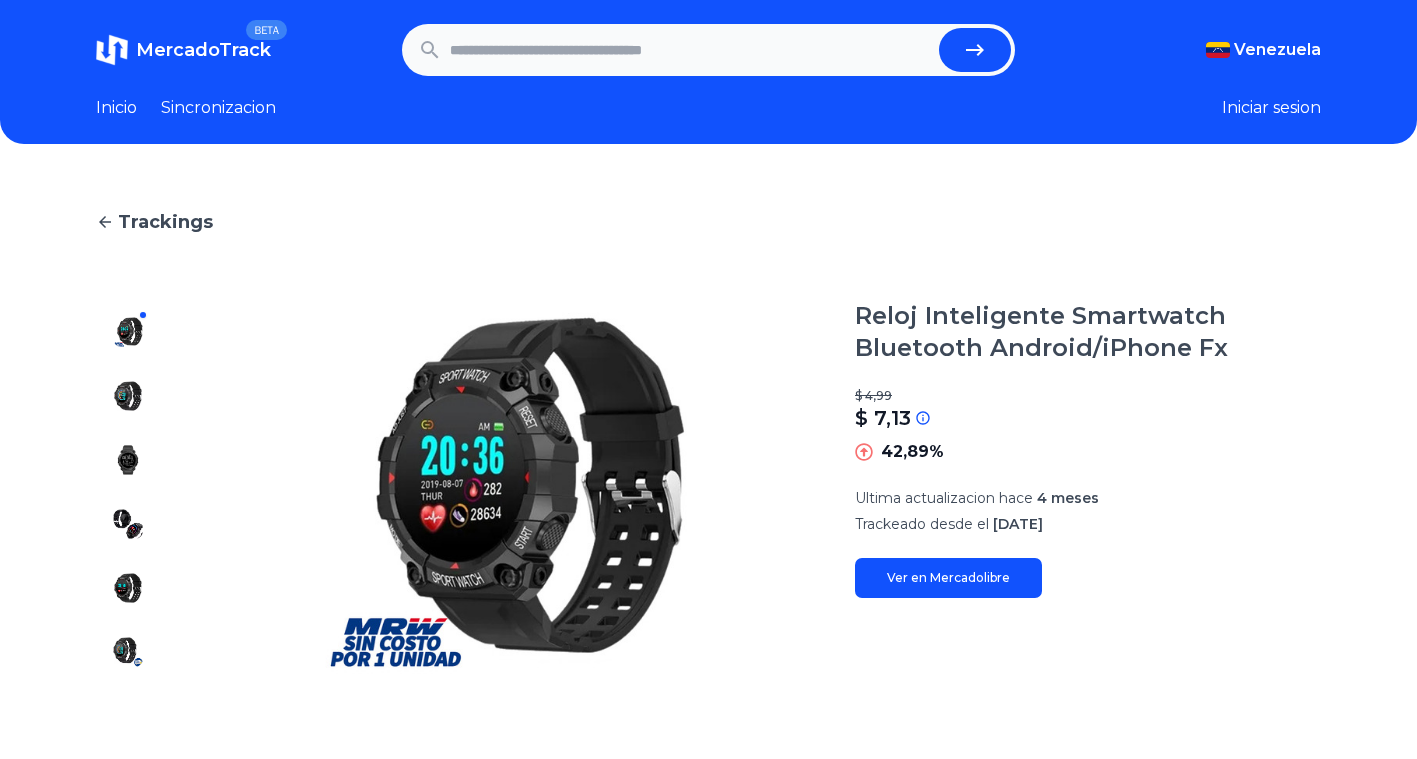 click on "Ver en Mercadolibre" at bounding box center (948, 578) 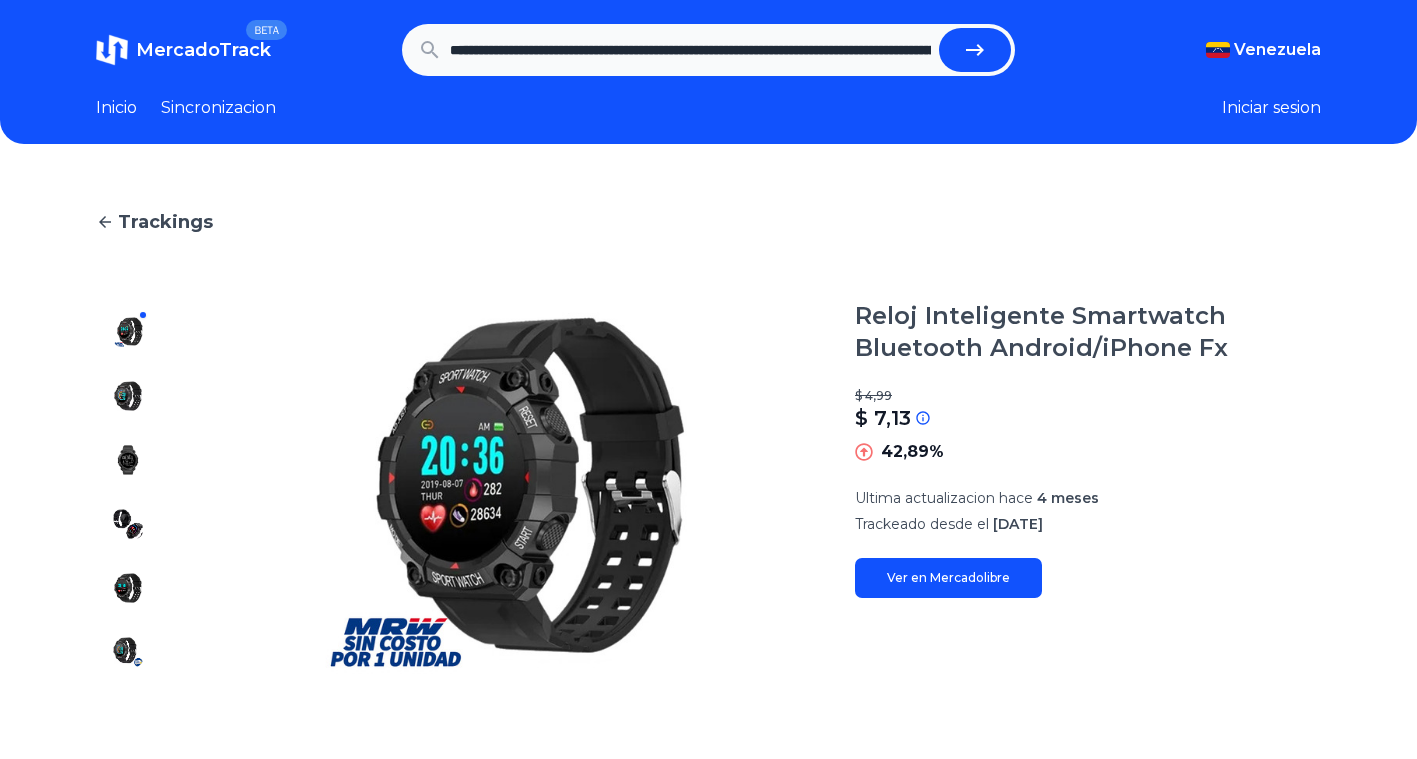 scroll, scrollTop: 0, scrollLeft: 1455, axis: horizontal 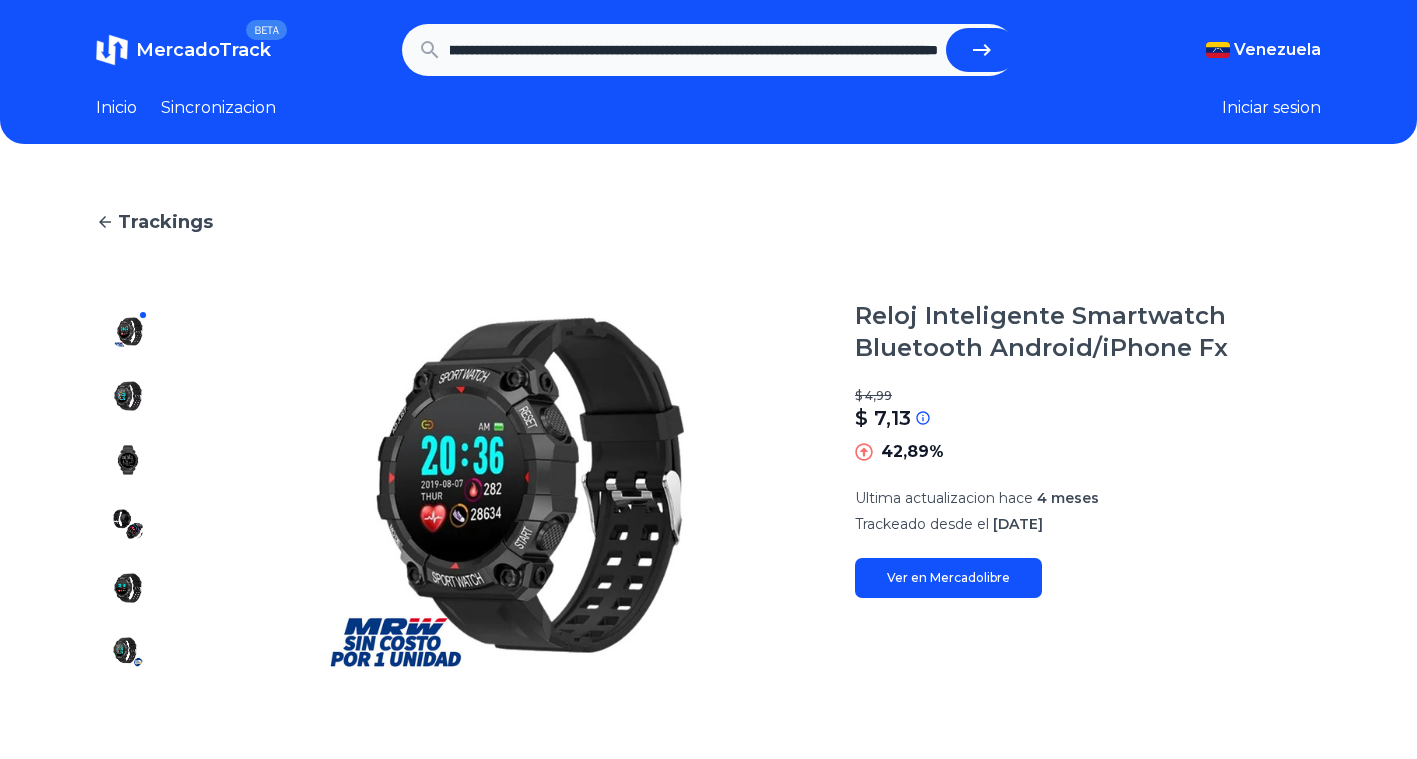 click at bounding box center [982, 50] 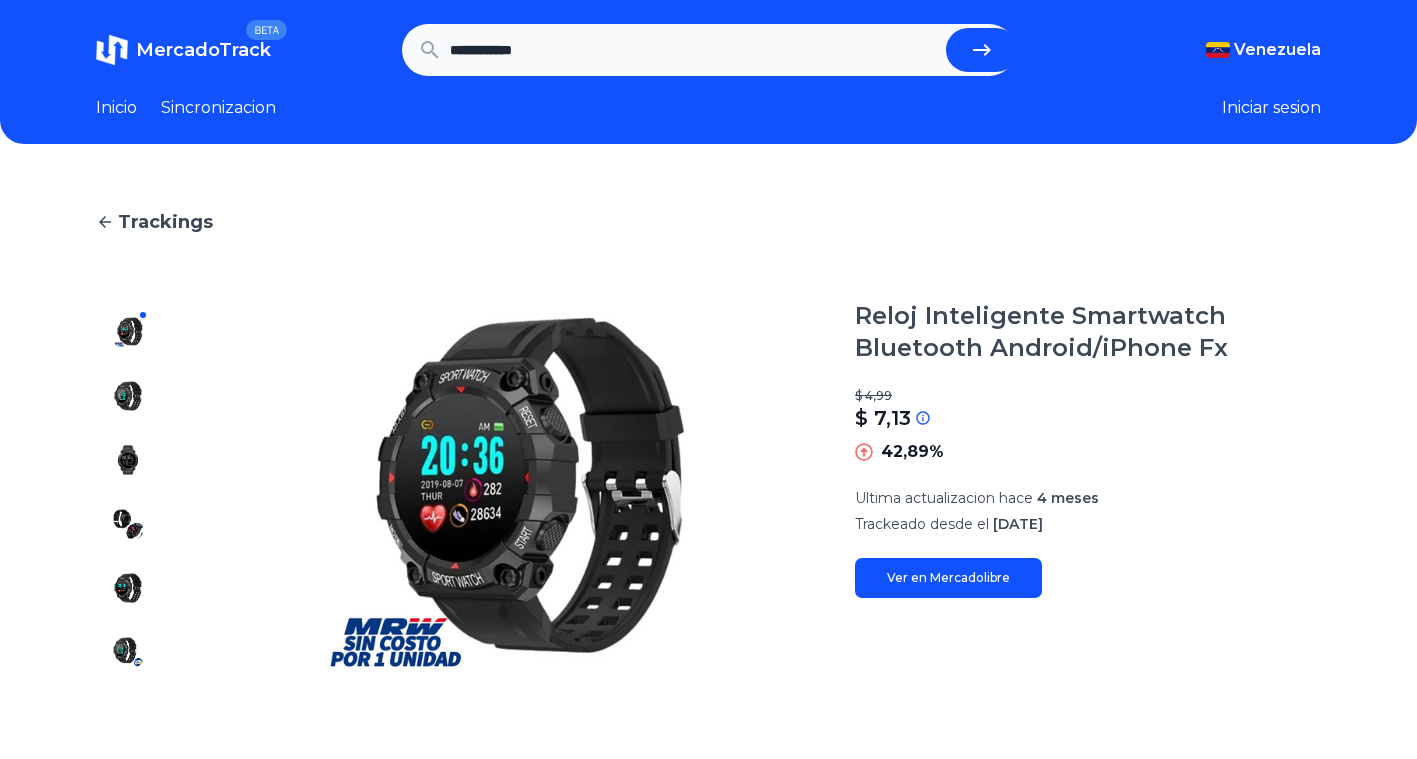 scroll, scrollTop: 0, scrollLeft: 0, axis: both 